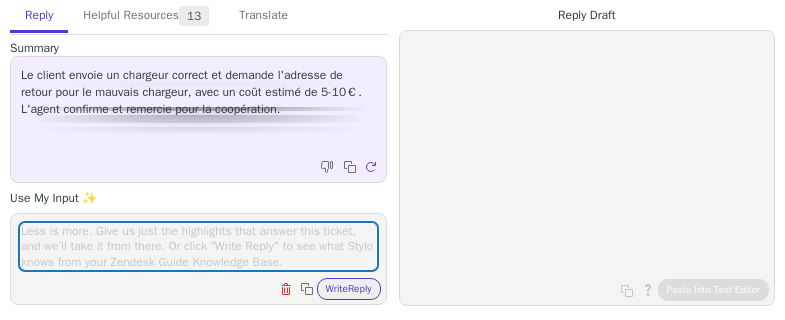 scroll, scrollTop: 0, scrollLeft: 0, axis: both 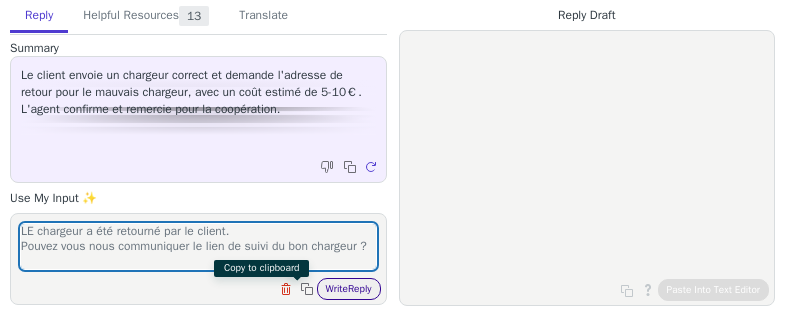 type on "LE chargeur a été retourné par le client.
Pouvez vous nous communiquer le lien de suivi du bon chargeur ?" 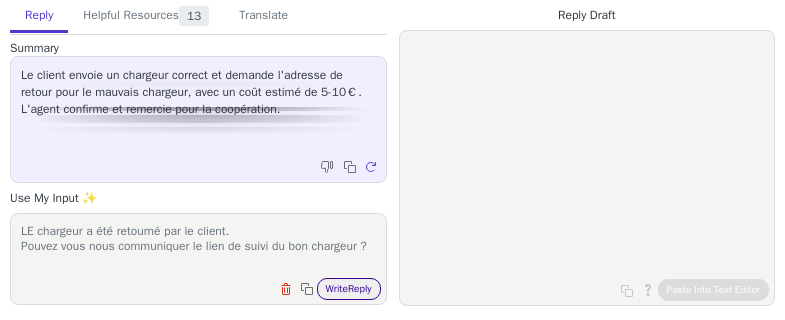 click on "Write  Reply" at bounding box center [349, 289] 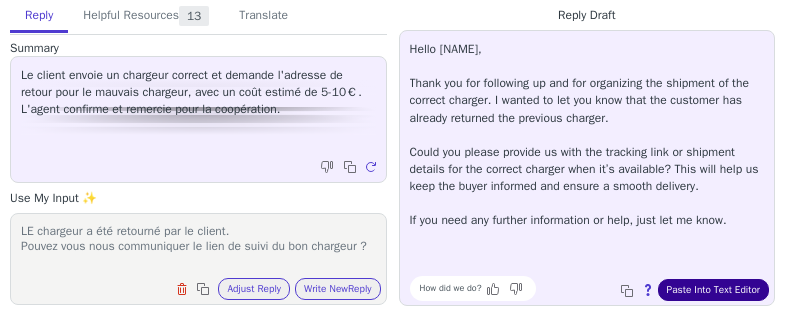 click on "Paste Into Text Editor" at bounding box center [713, 290] 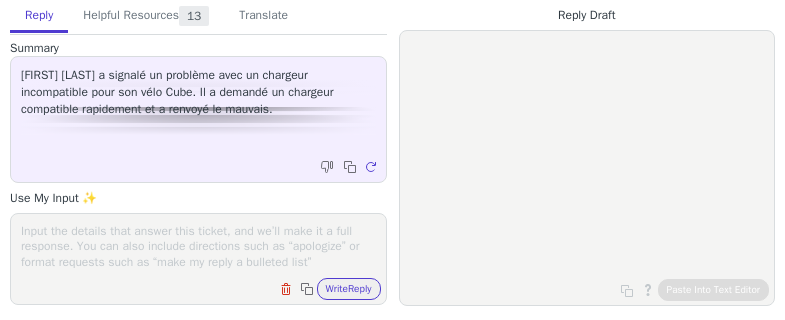 scroll, scrollTop: 0, scrollLeft: 0, axis: both 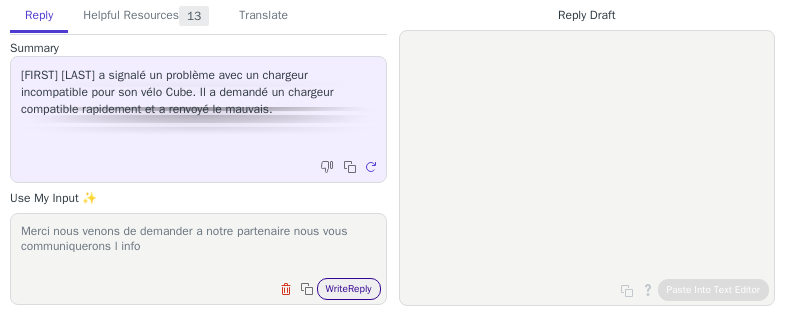 type on "Merci nous venons de demander a notre partenaire nous vous communiquerons l info" 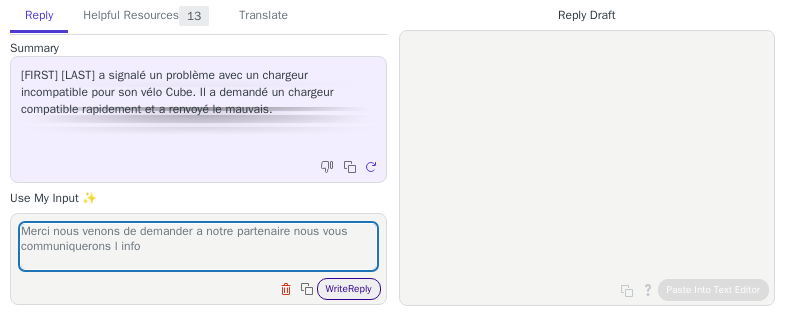 click on "Write  Reply" at bounding box center [349, 289] 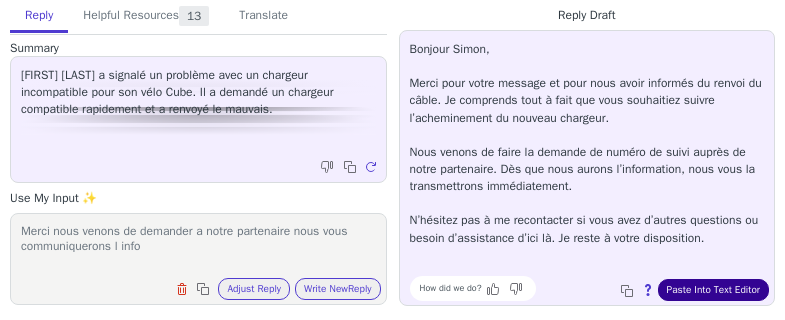 click on "Paste Into Text Editor" at bounding box center (713, 290) 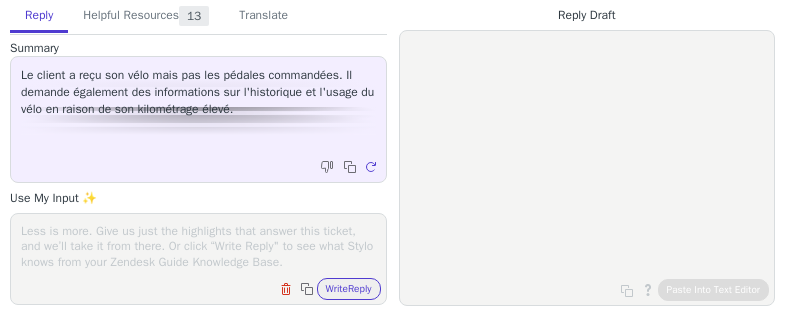 scroll, scrollTop: 0, scrollLeft: 0, axis: both 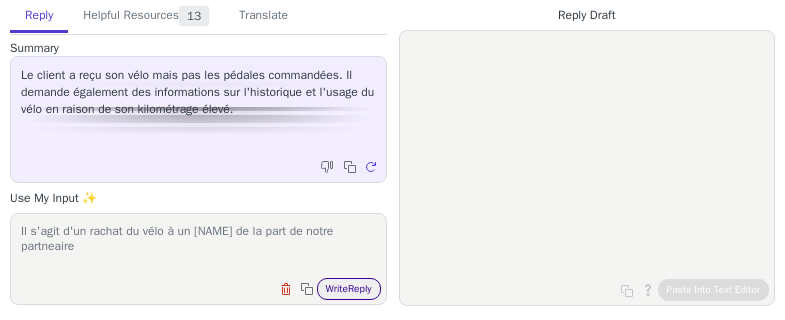 type on "Il s'agit d'un rachat du vélo à un particulier de la part de notre partneaire" 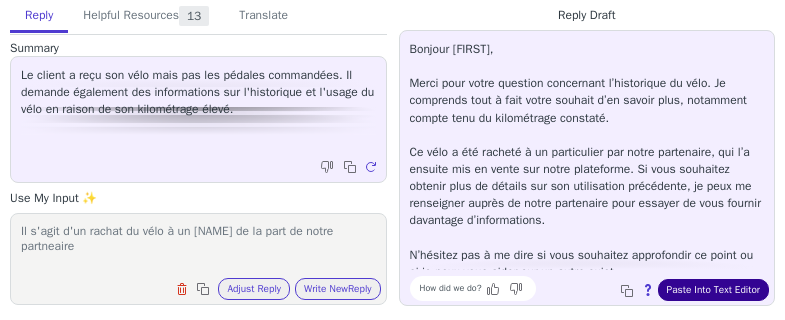 click on "Paste Into Text Editor" at bounding box center (713, 290) 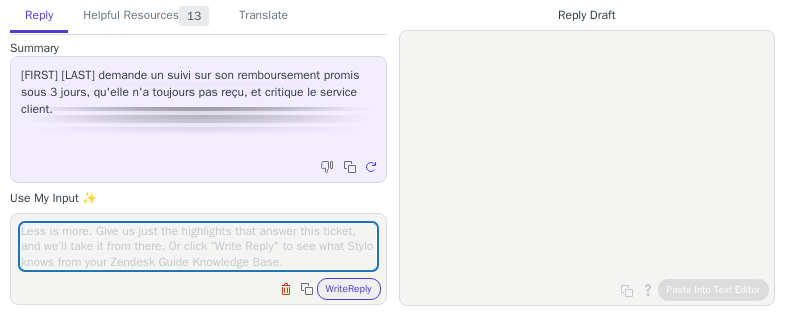 scroll, scrollTop: 0, scrollLeft: 0, axis: both 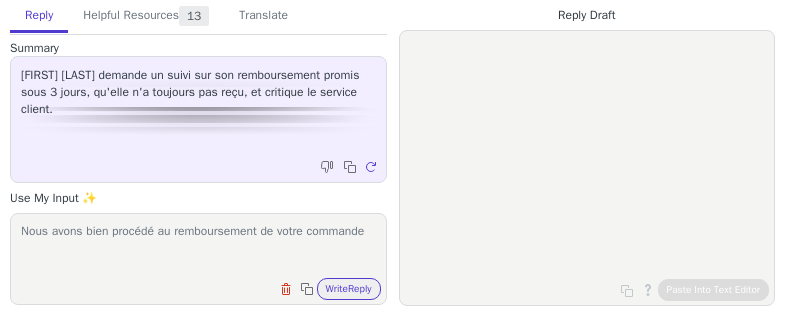 click on "Nous avons bien procédé au remboursement de votre commande  Clear field Copy to clipboard Write  Reply" at bounding box center (198, 259) 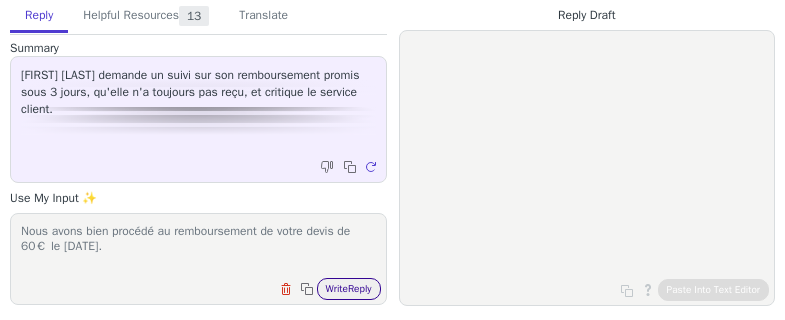type on "Nous avons bien procédé au remboursement de votre devis de 60€ le 16/06." 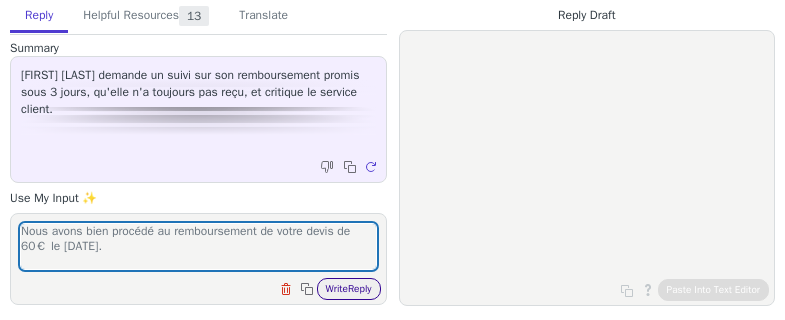 click on "Write  Reply" at bounding box center (349, 289) 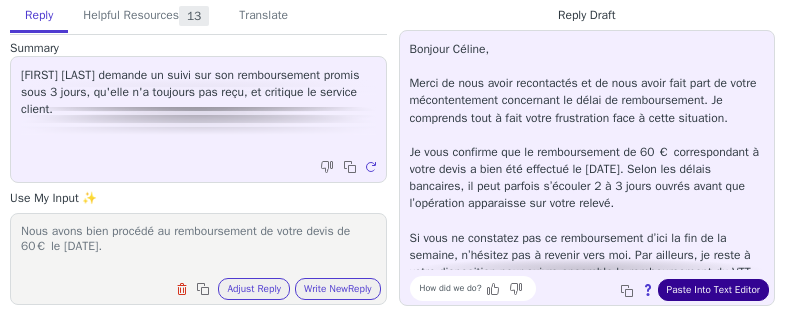 click on "Paste Into Text Editor" at bounding box center [713, 290] 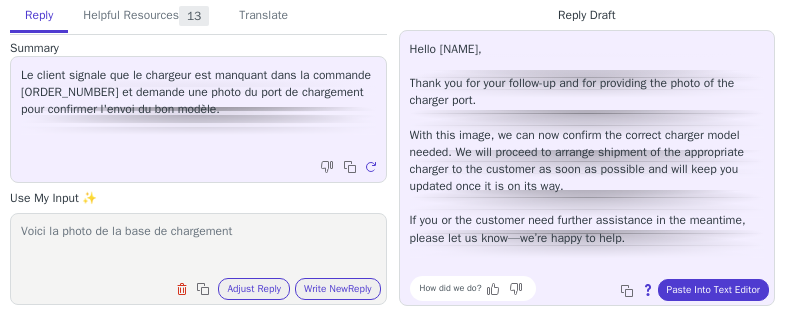 scroll, scrollTop: 0, scrollLeft: 0, axis: both 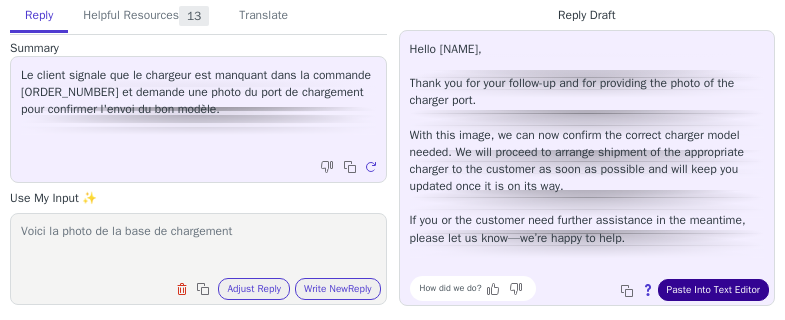 click on "Paste Into Text Editor" at bounding box center (713, 290) 